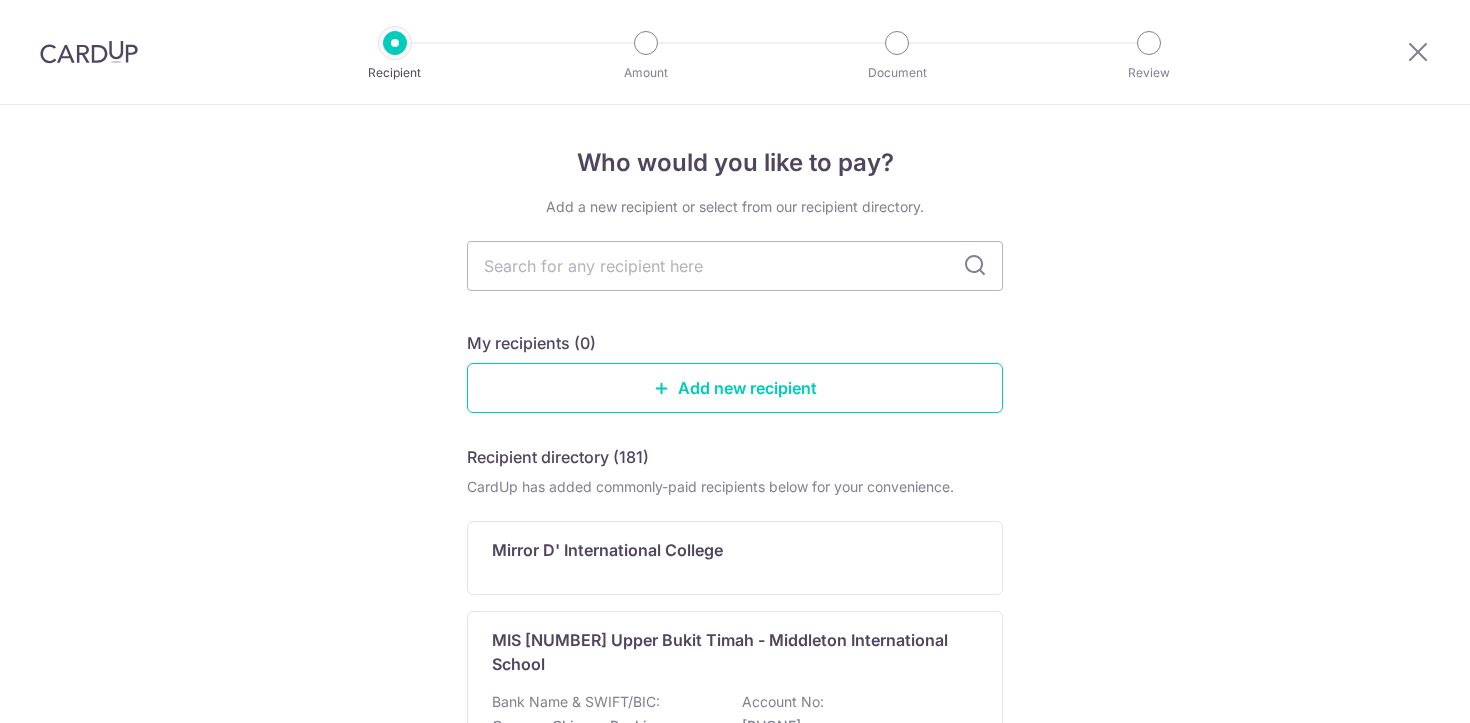 scroll, scrollTop: 0, scrollLeft: 0, axis: both 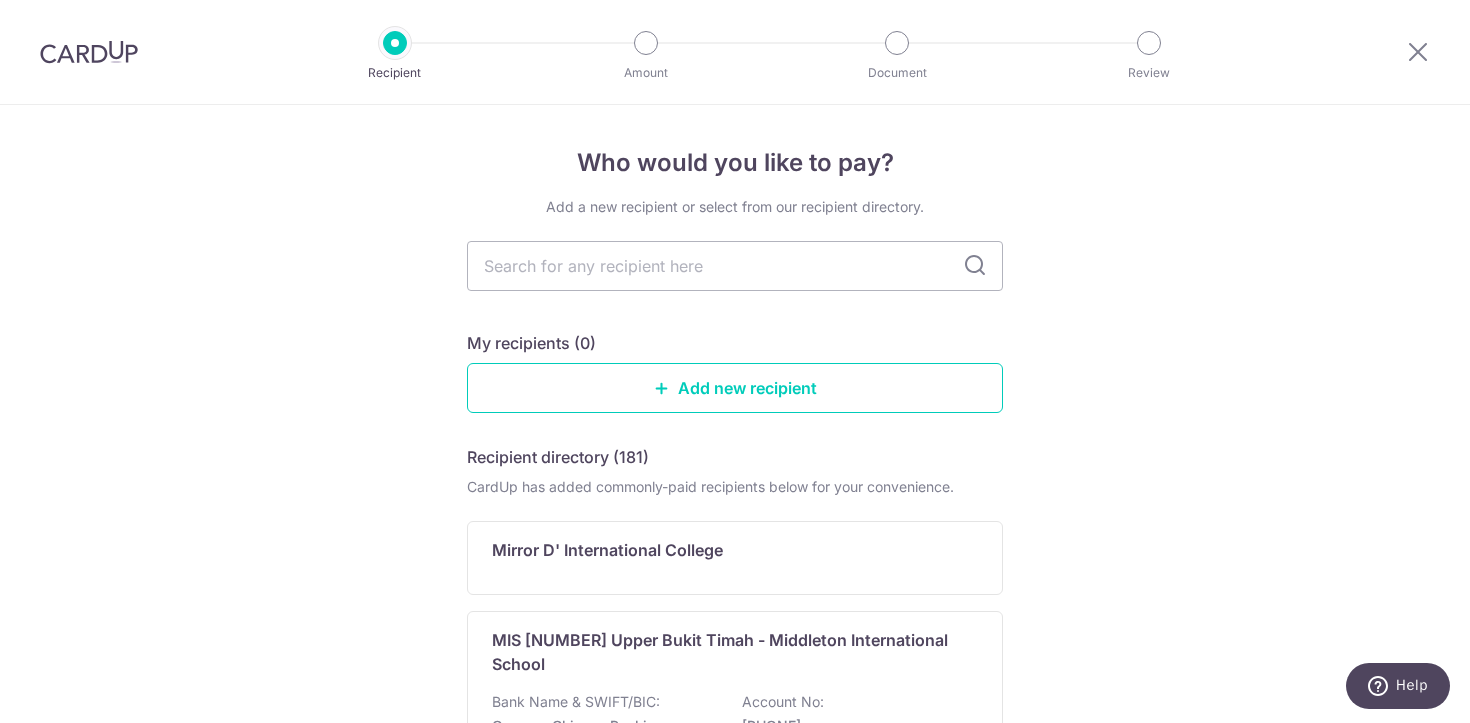 click at bounding box center (89, 52) 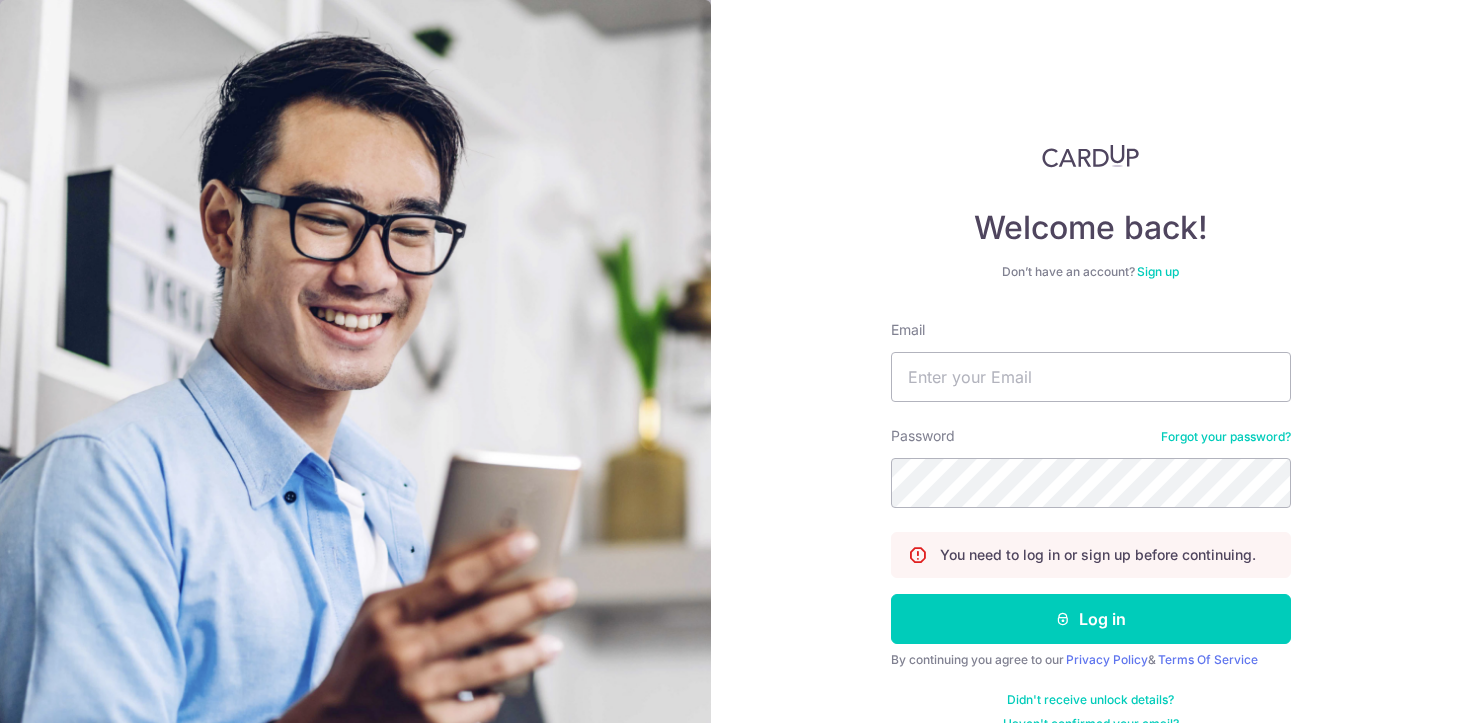 scroll, scrollTop: 0, scrollLeft: 0, axis: both 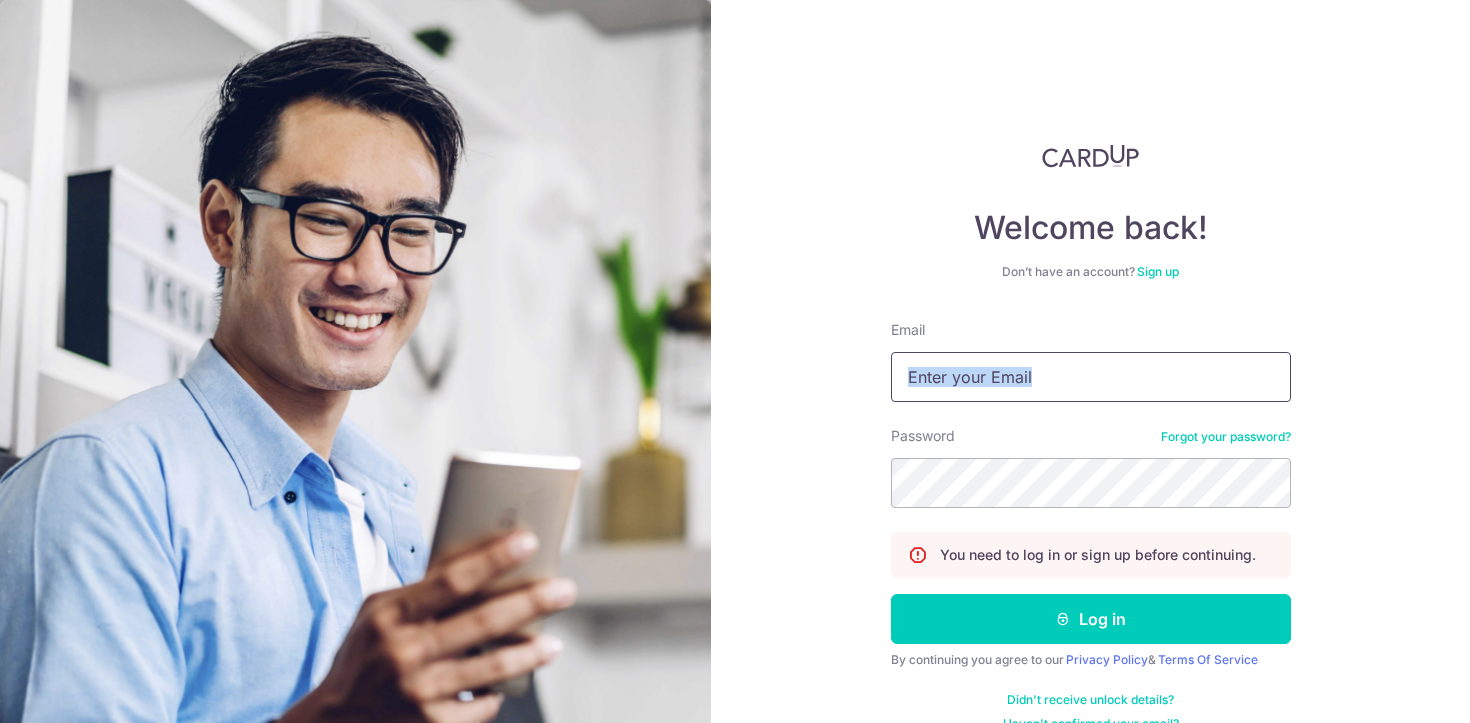 click on "Email
Password
Forgot your password?
You need to log in or sign up before continuing.
Log in
By continuing you agree to our
Privacy Policy
&  Terms Of Service
Didn't receive unlock details?
Haven't confirmed your email?" at bounding box center (1091, 526) 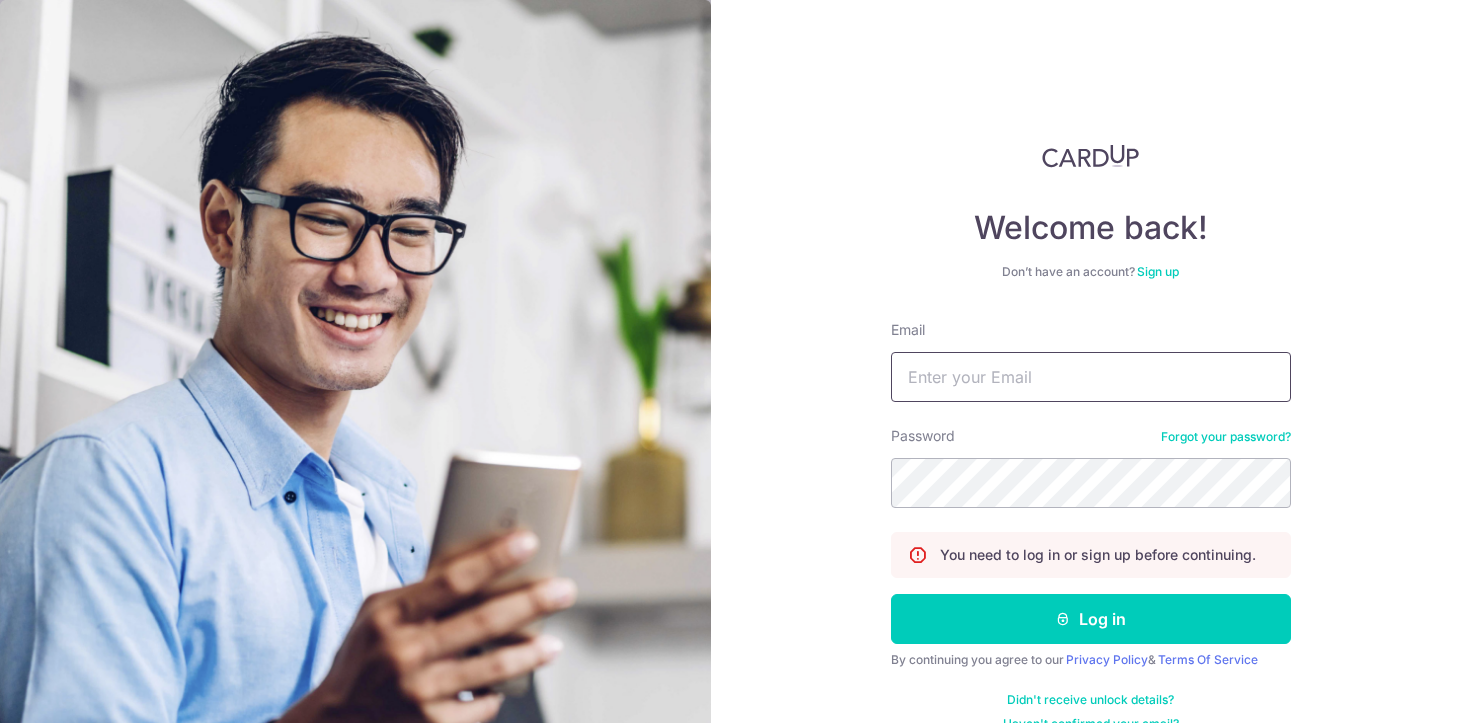 click on "Email" at bounding box center (1091, 377) 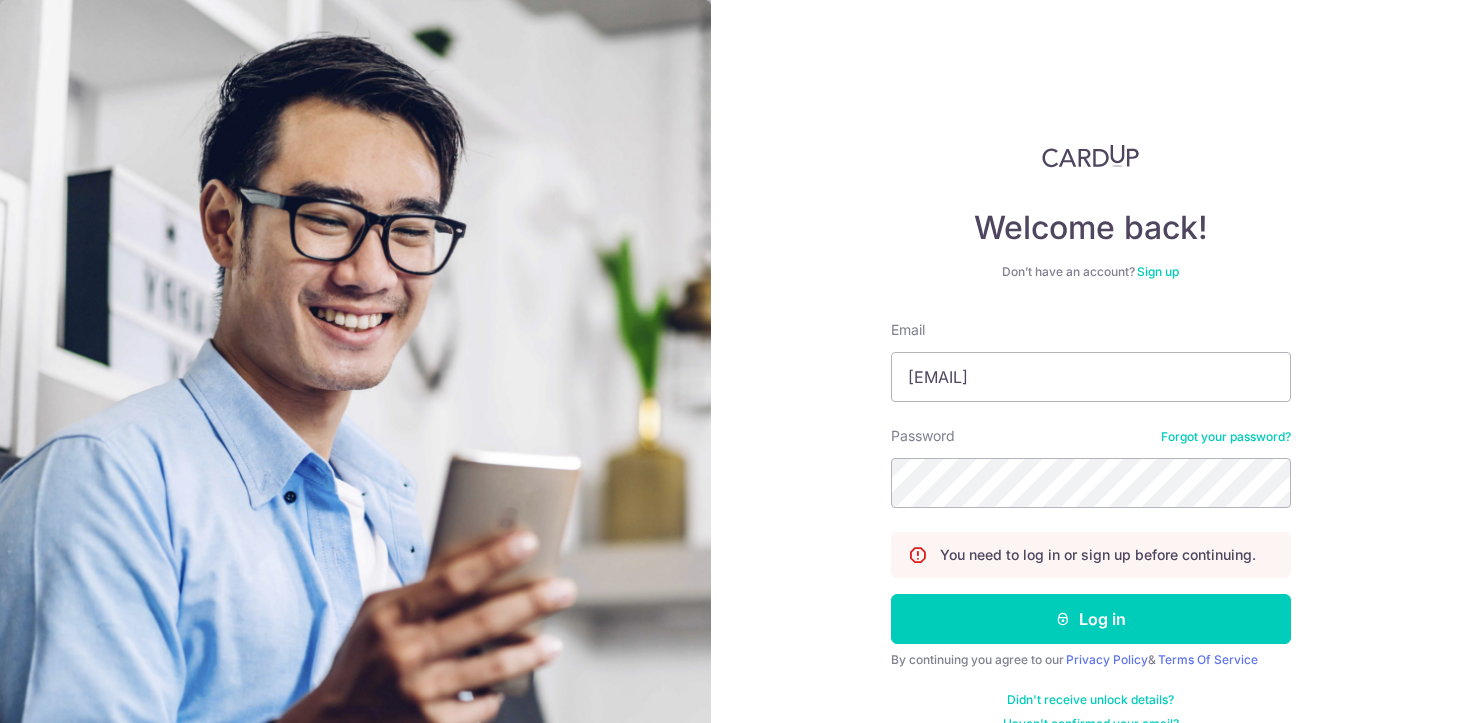 click on "Email
marktwoonwk@gmail.com
Password
Forgot your password?
You need to log in or sign up before continuing.
Log in
By continuing you agree to our
Privacy Policy
&  Terms Of Service
Didn't receive unlock details?
Haven't confirmed your email?" at bounding box center (1091, 526) 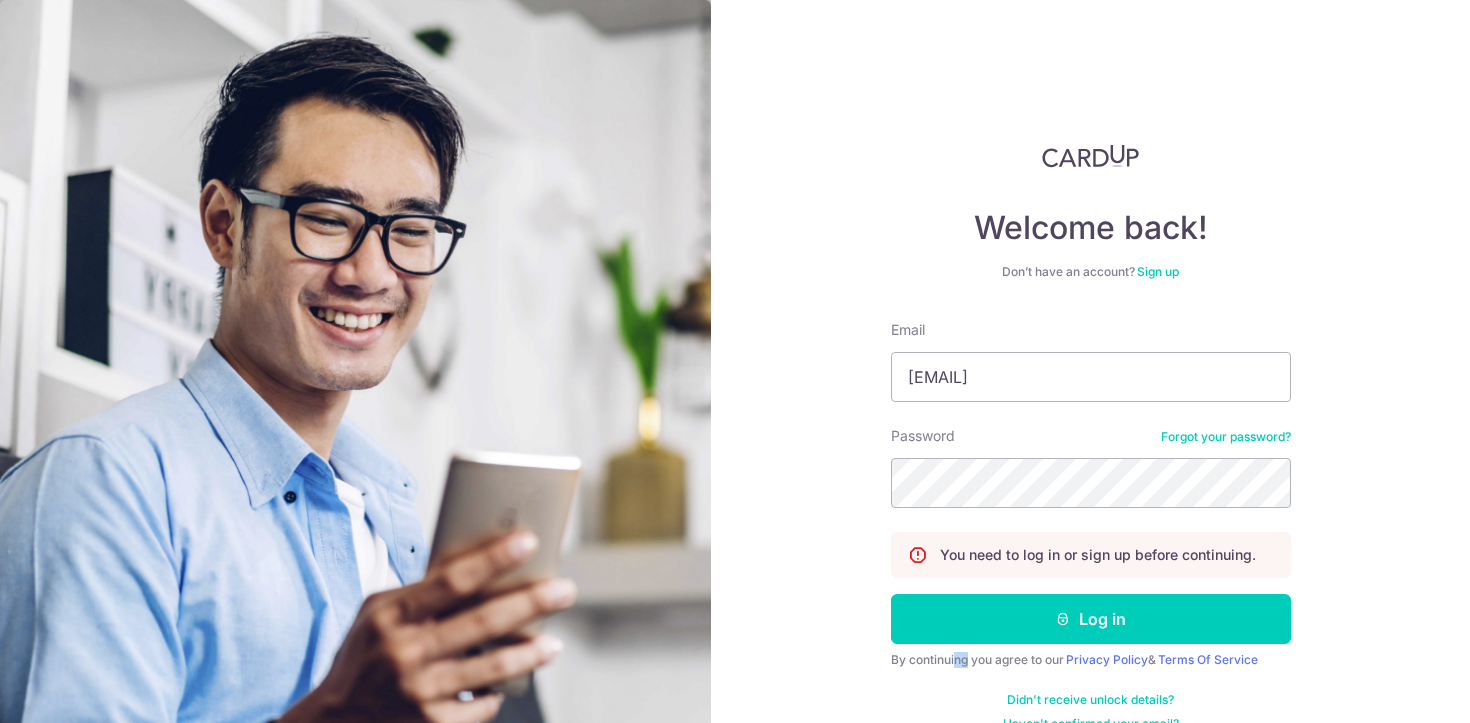 click on "Email
marktwoonwk@gmail.com
Password
Forgot your password?
You need to log in or sign up before continuing.
Log in
By continuing you agree to our
Privacy Policy
&  Terms Of Service
Didn't receive unlock details?
Haven't confirmed your email?" at bounding box center (1091, 526) 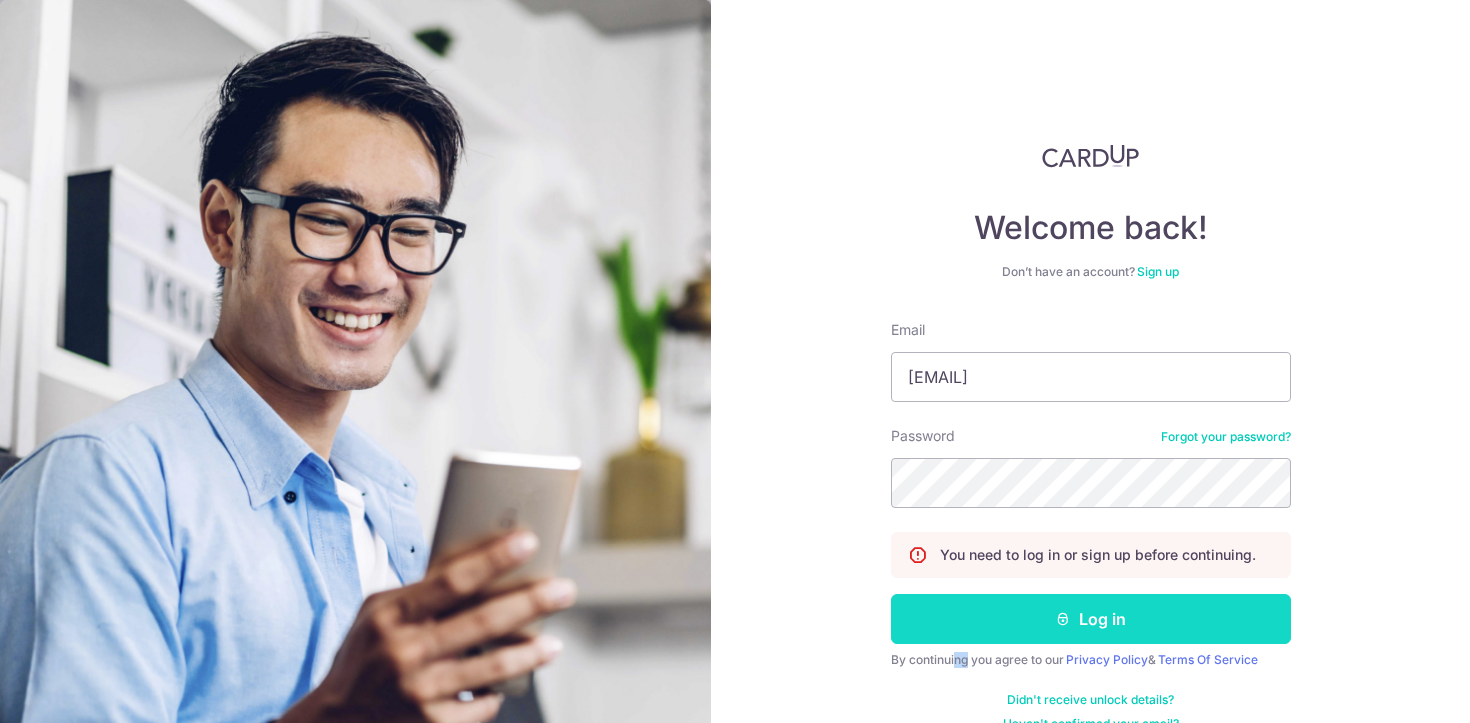 click on "Log in" at bounding box center (1091, 619) 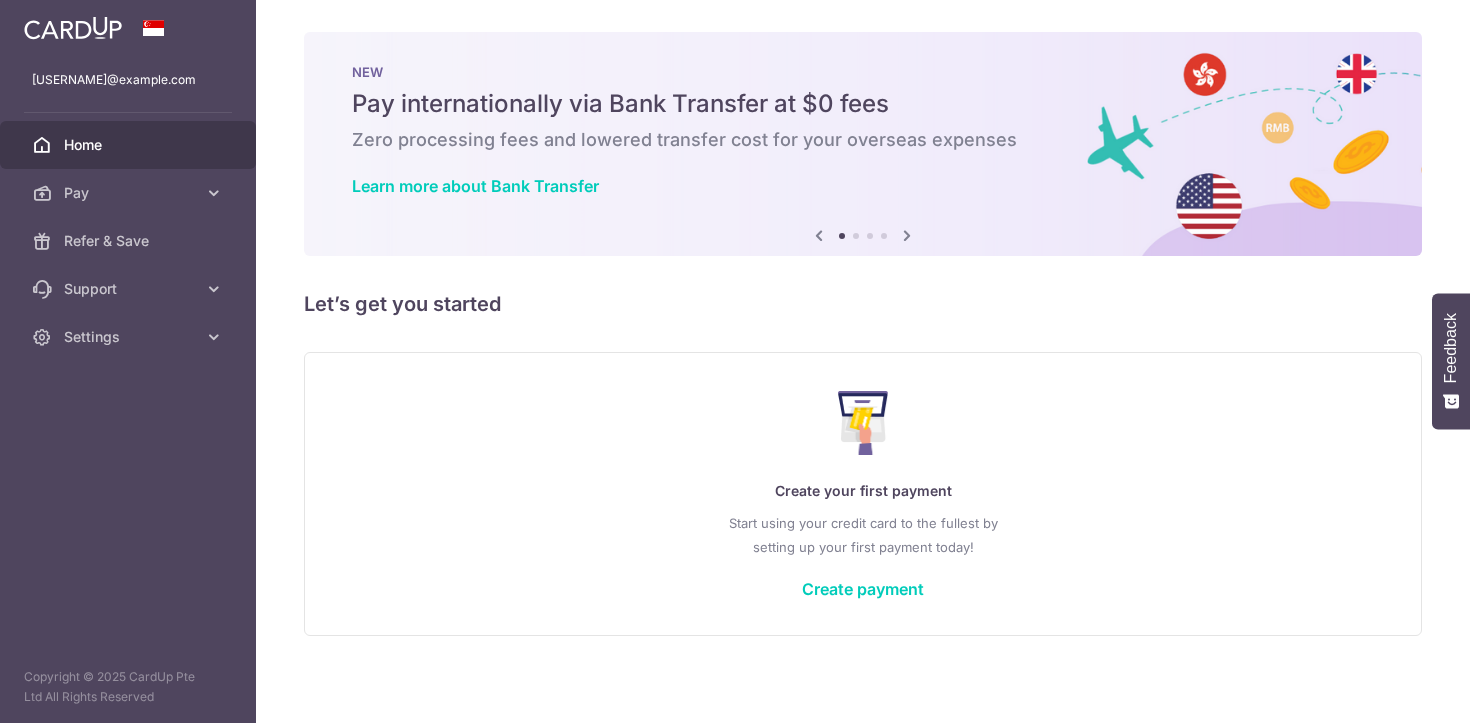 scroll, scrollTop: 0, scrollLeft: 0, axis: both 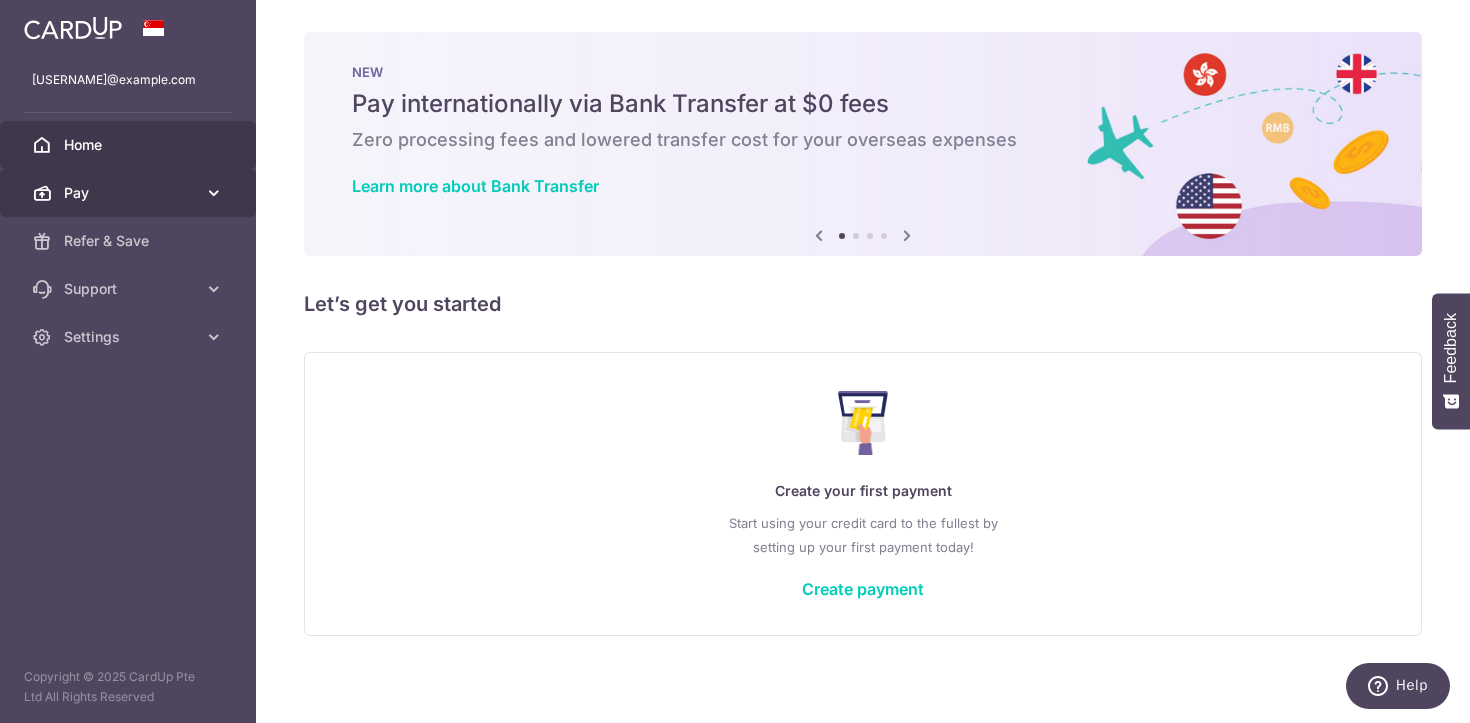 click on "Pay" at bounding box center (128, 193) 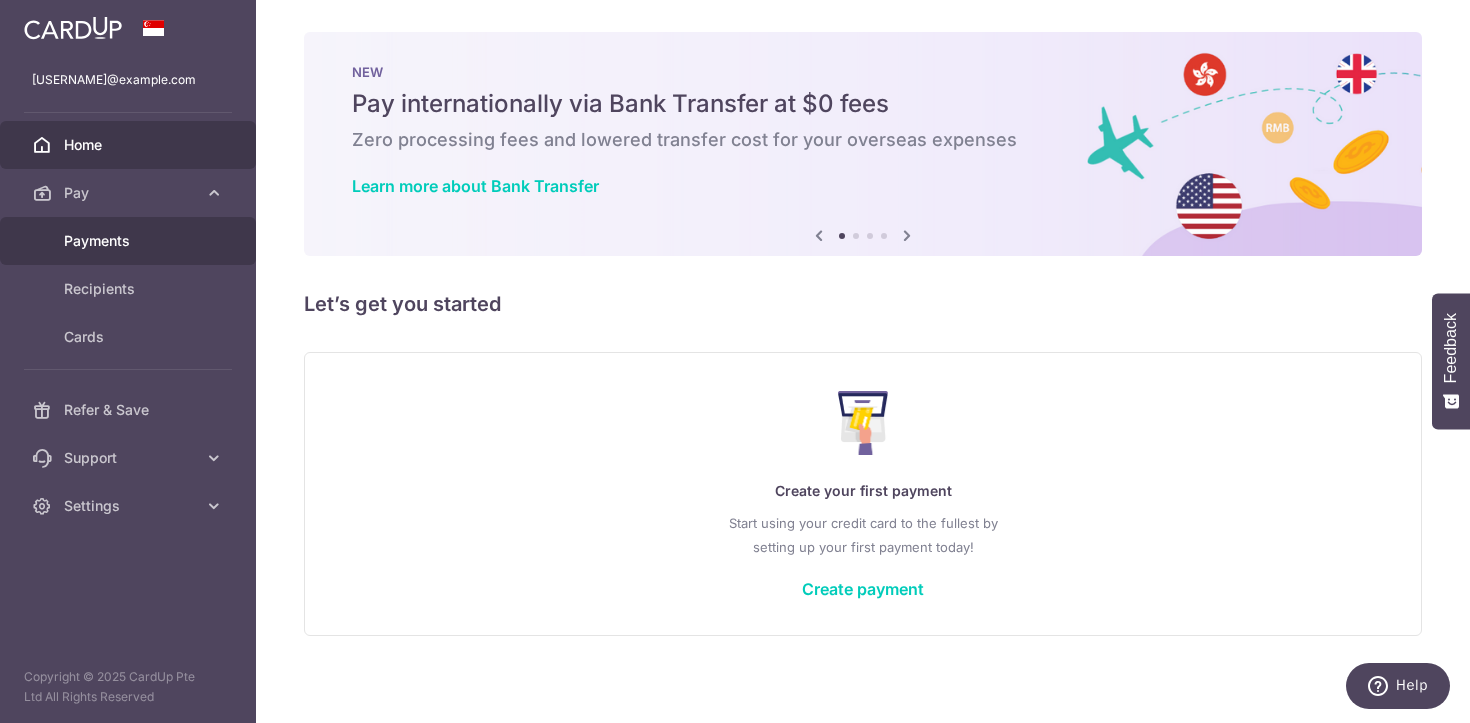 click on "Payments" at bounding box center (130, 241) 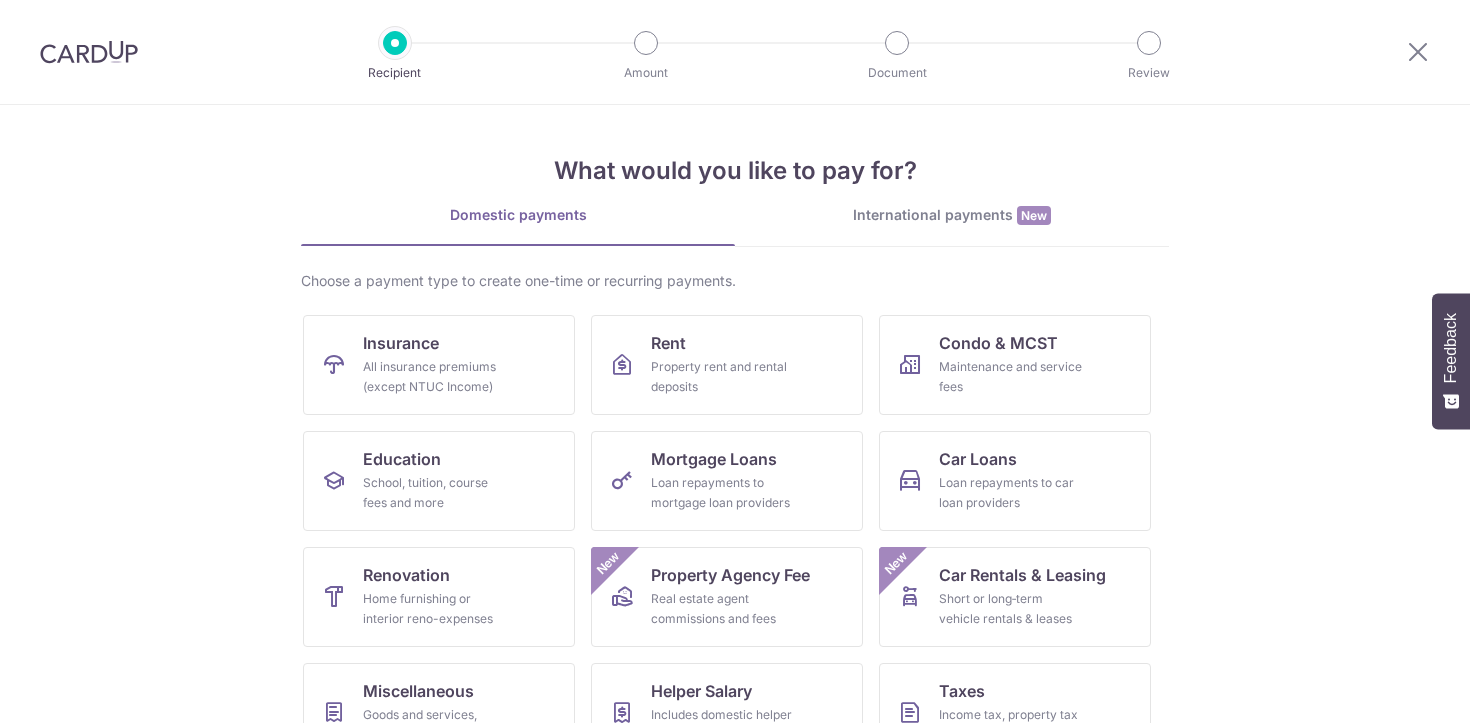 scroll, scrollTop: 0, scrollLeft: 0, axis: both 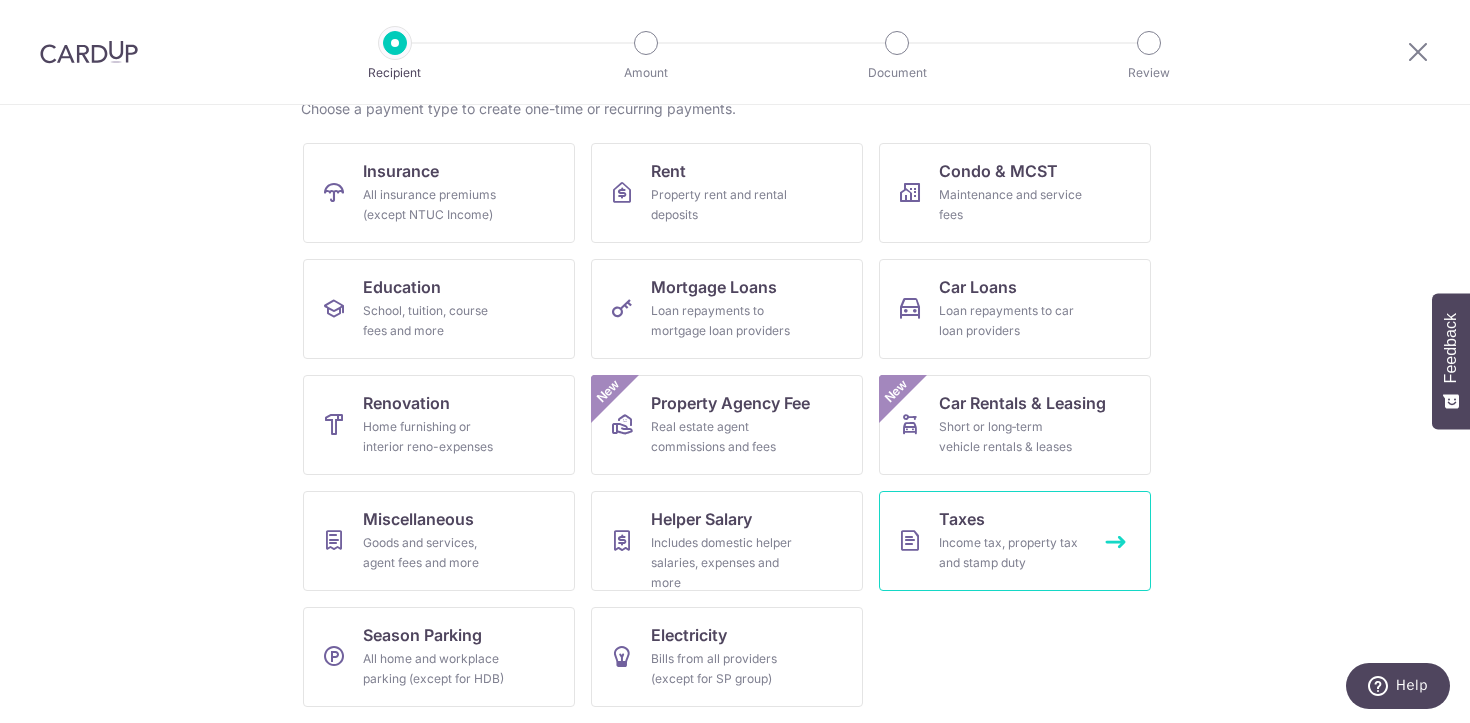 click on "Taxes" at bounding box center (962, 519) 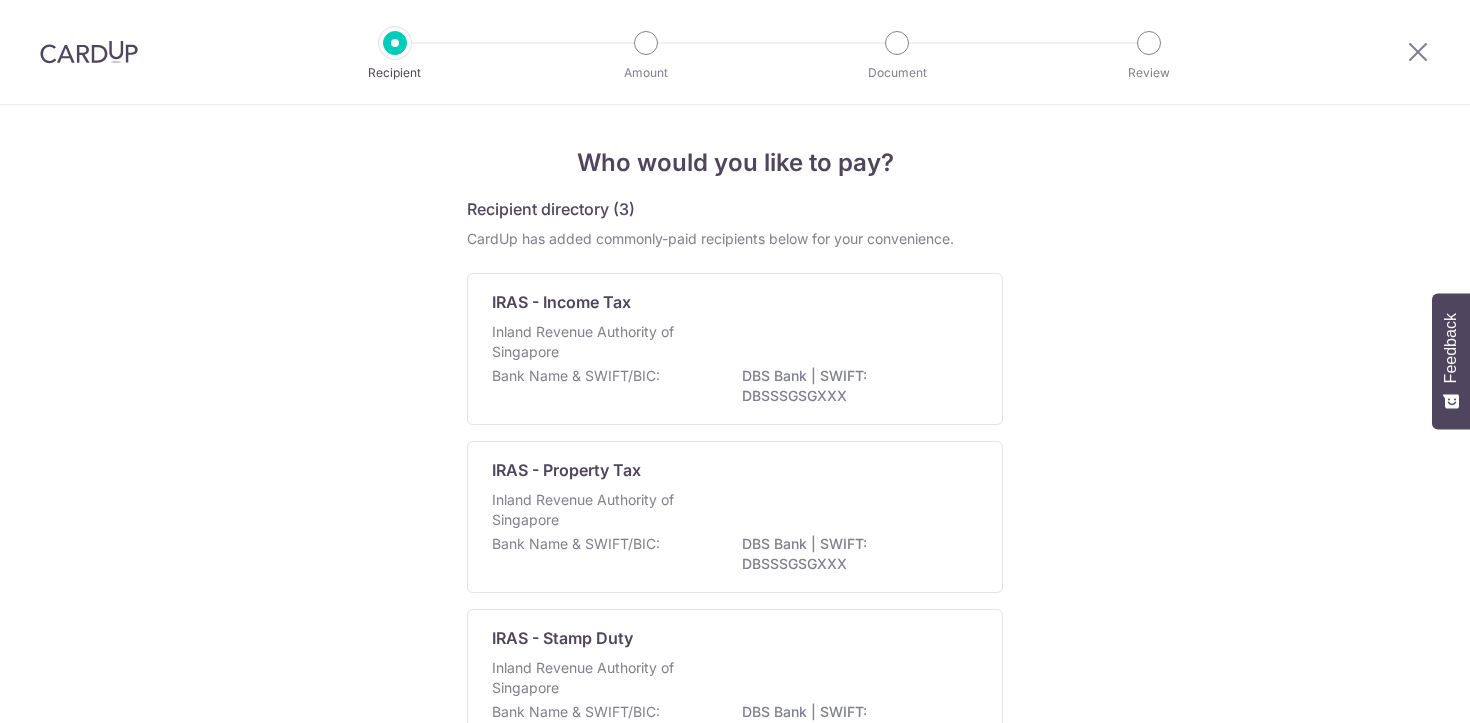 scroll, scrollTop: 0, scrollLeft: 0, axis: both 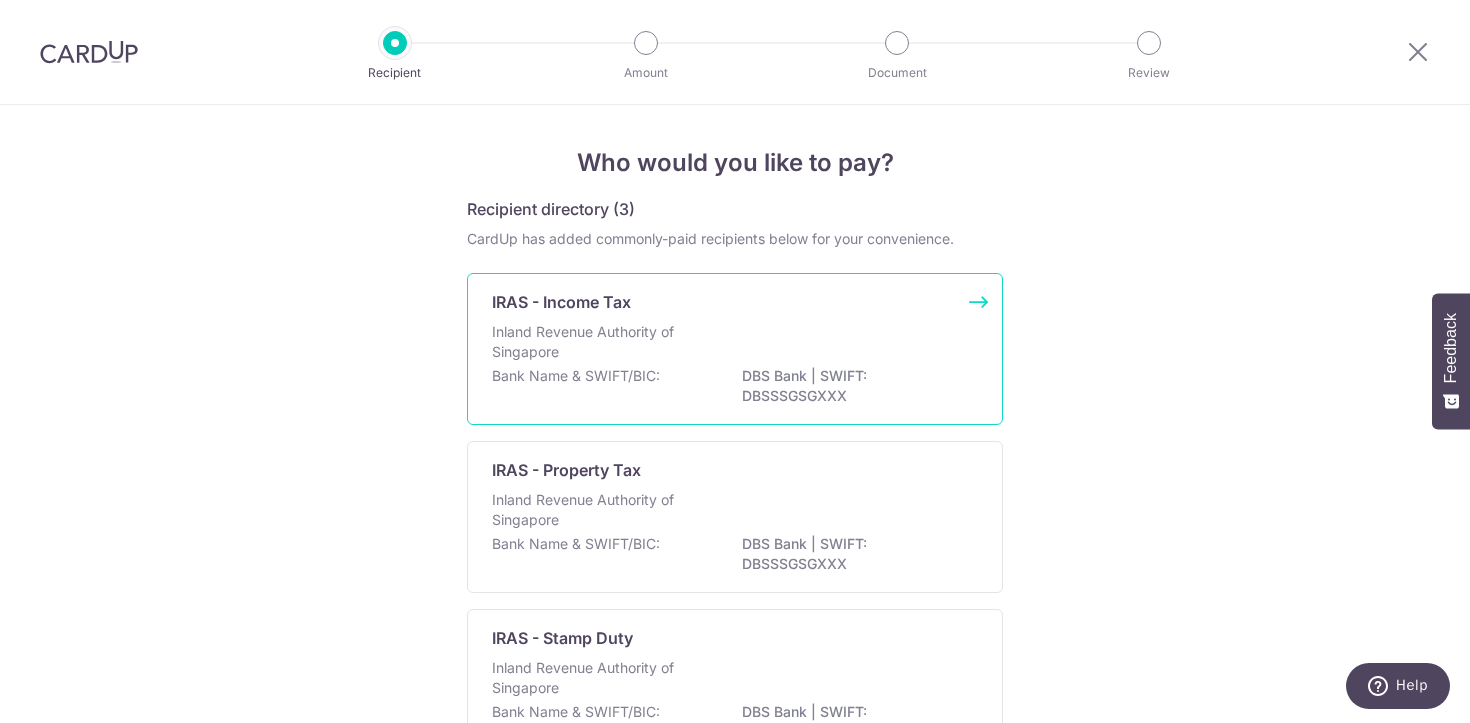 click on "Bank Name & SWIFT/BIC:
DBS Bank | SWIFT: DBSSSGSGXXX" at bounding box center [735, 387] 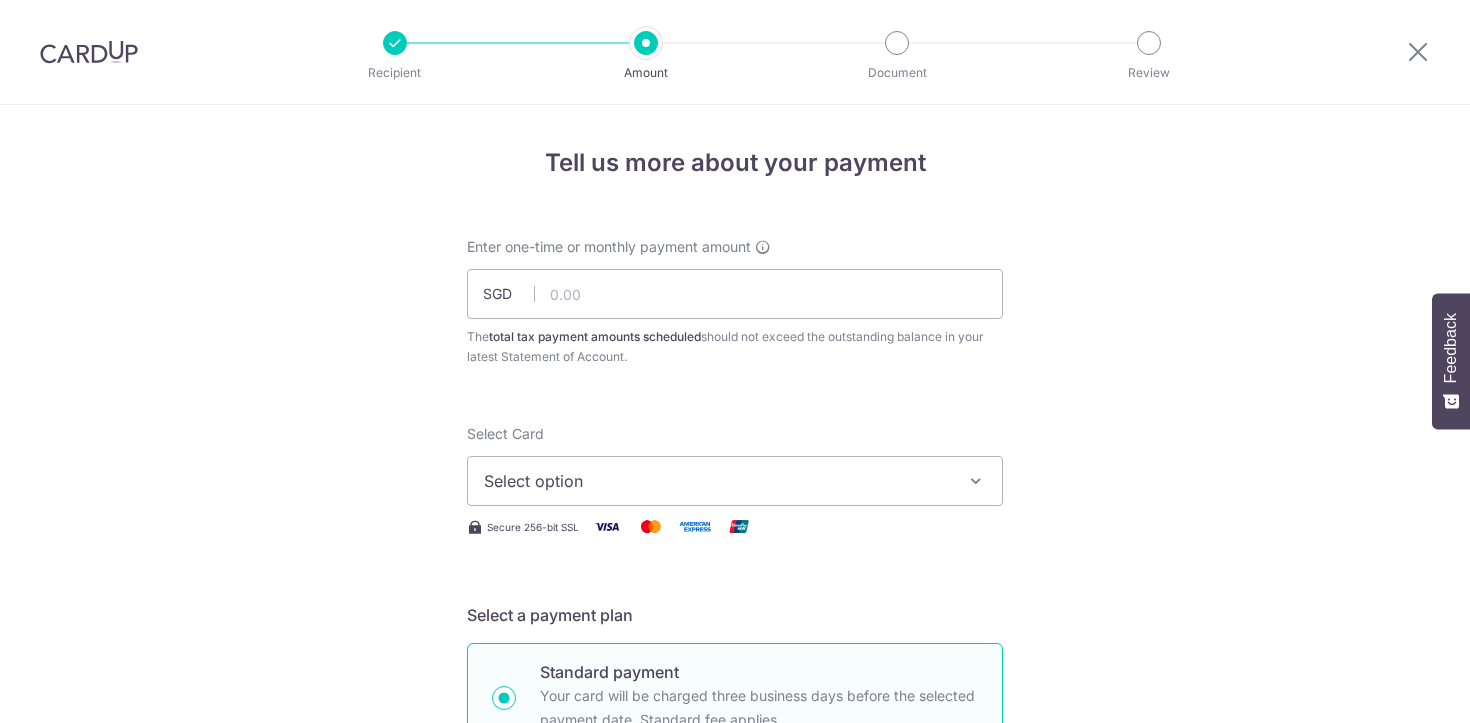 scroll, scrollTop: 0, scrollLeft: 0, axis: both 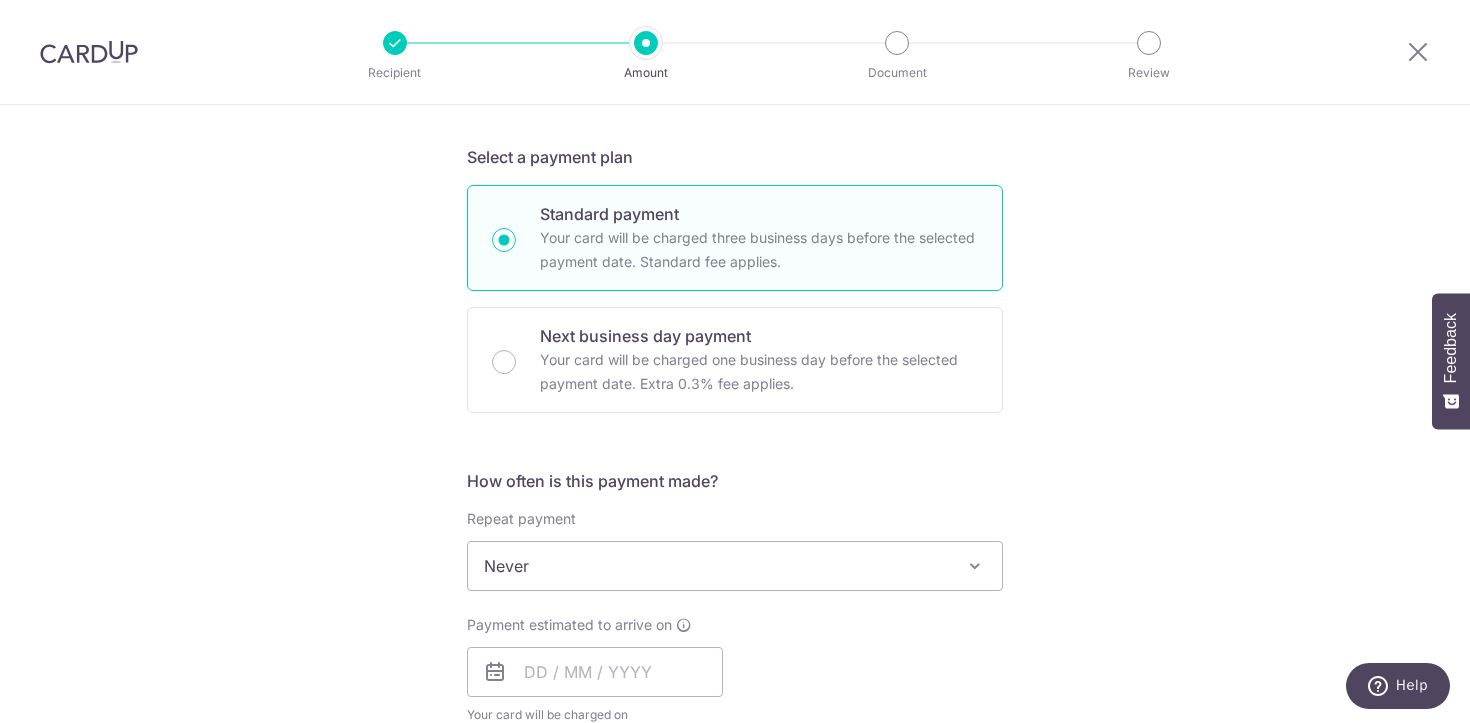click on "Never" at bounding box center (735, 566) 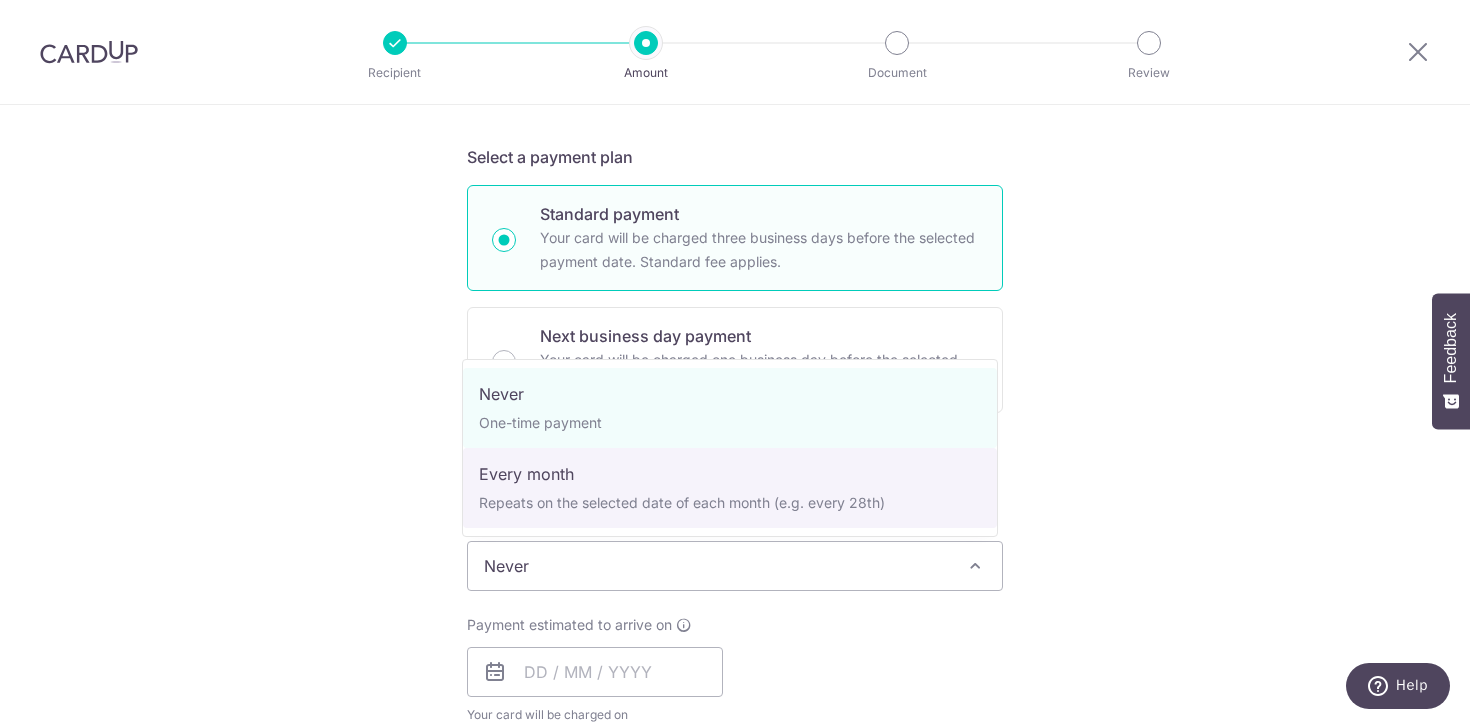 select on "3" 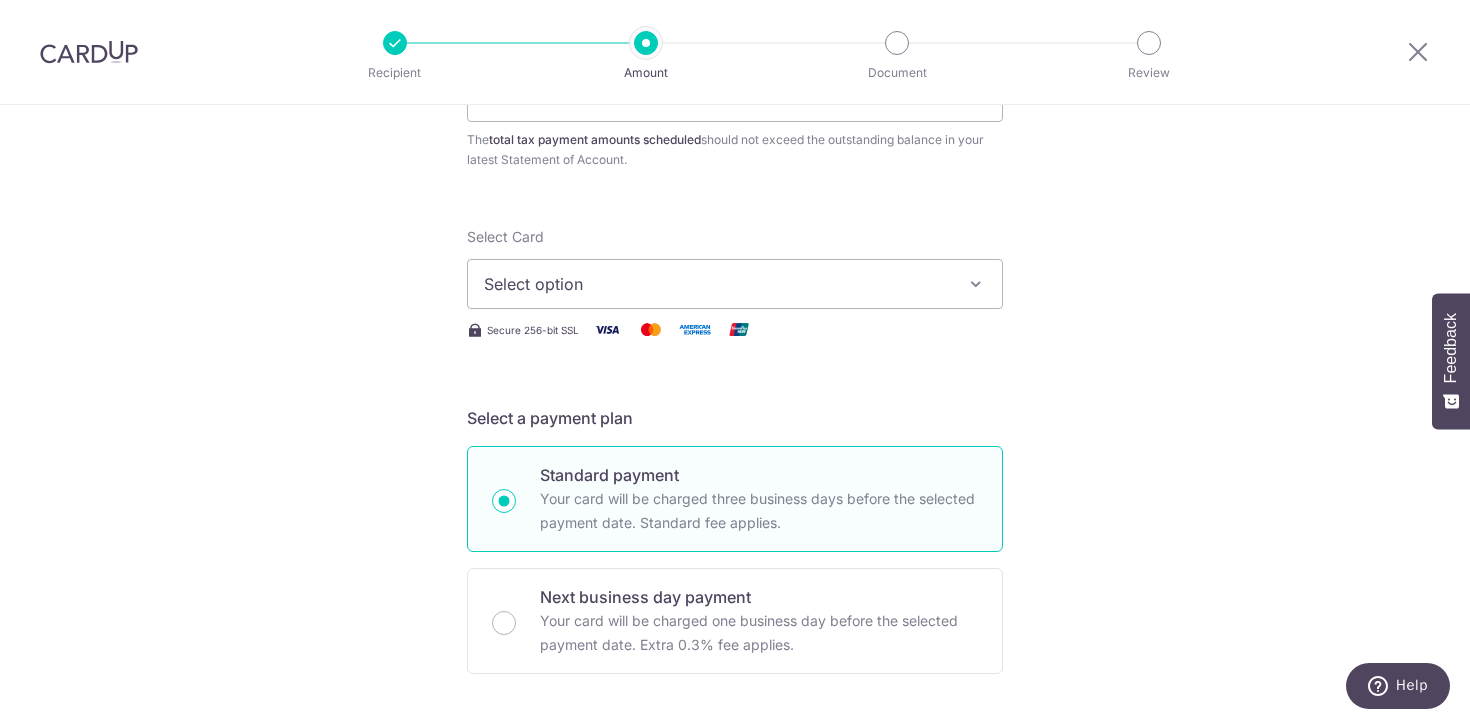 scroll, scrollTop: 0, scrollLeft: 0, axis: both 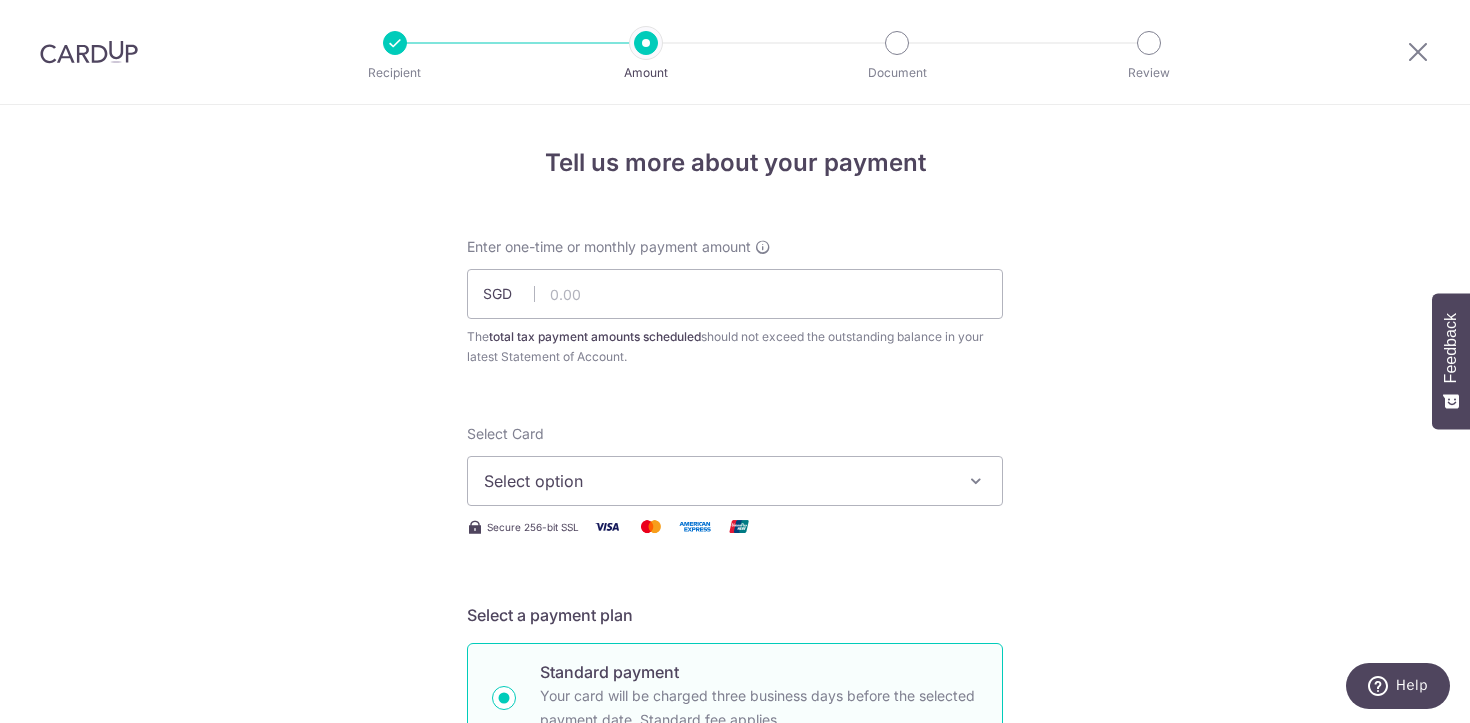 click on "Select option" at bounding box center [717, 481] 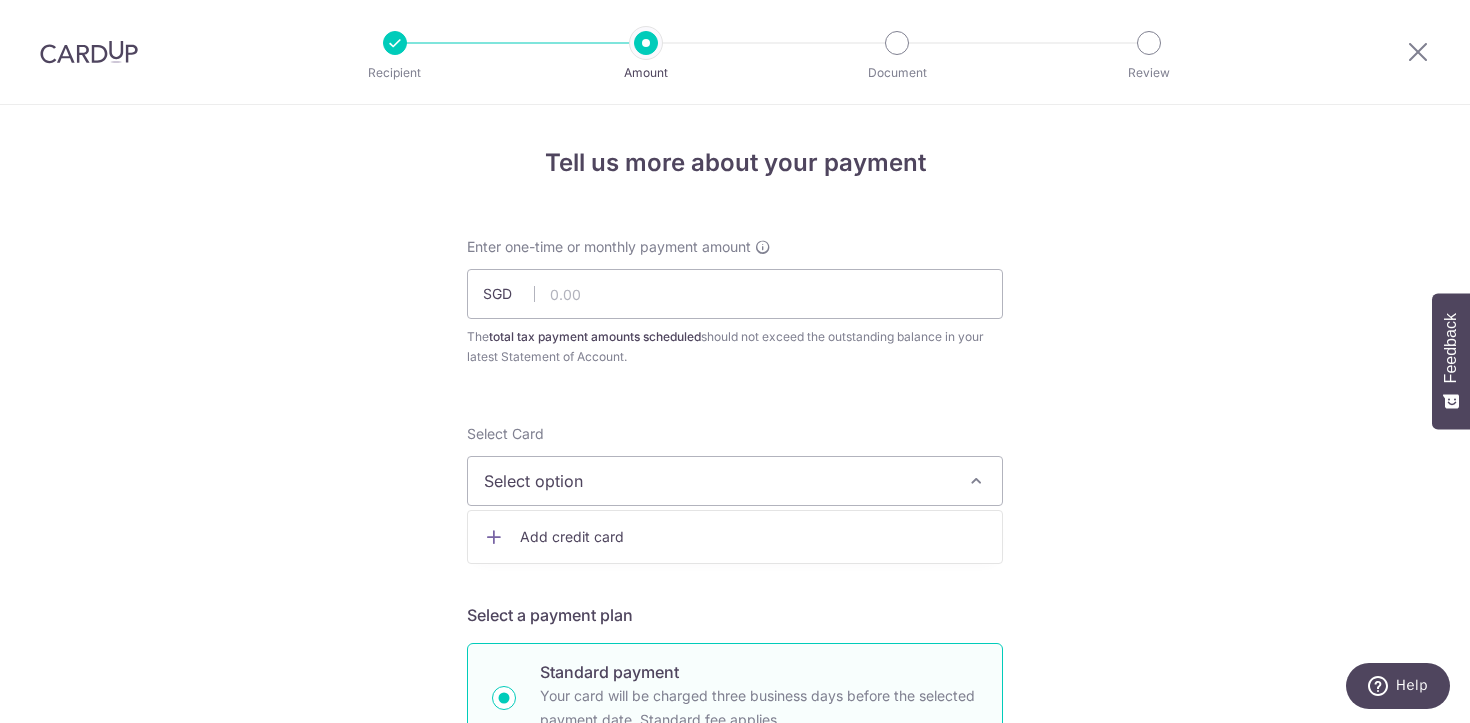 click on "Tell us more about your payment
Enter one-time or monthly payment amount
SGD
The  total tax payment amounts scheduled  should not exceed the outstanding balance in your latest Statement of Account.
Select Card
Select option
Add credit card
Secure 256-bit SSL
Text
New card details
Card" at bounding box center [735, 1147] 